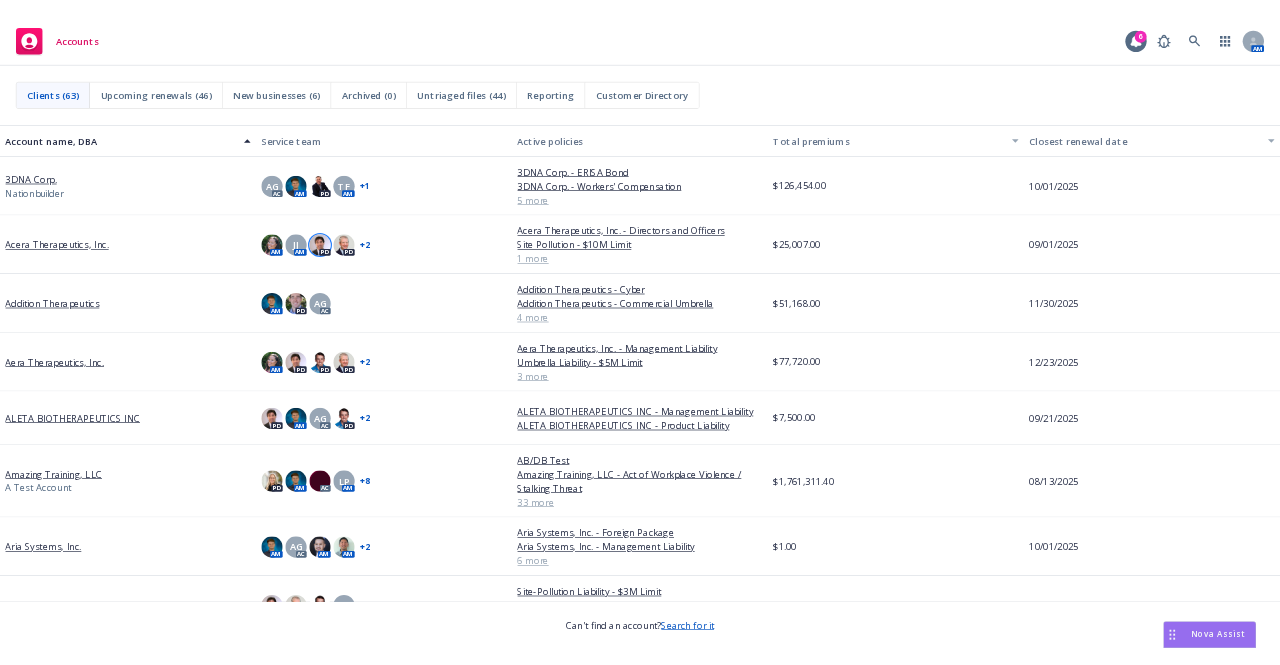 scroll, scrollTop: 0, scrollLeft: 0, axis: both 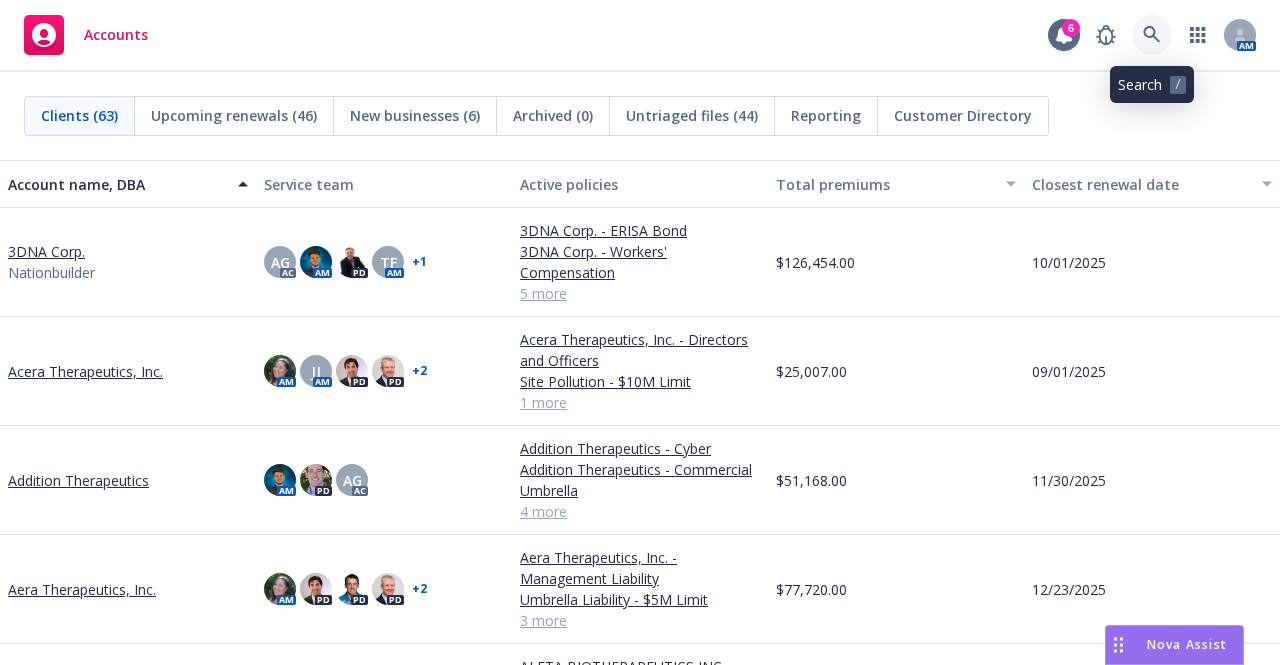 click at bounding box center (1152, 35) 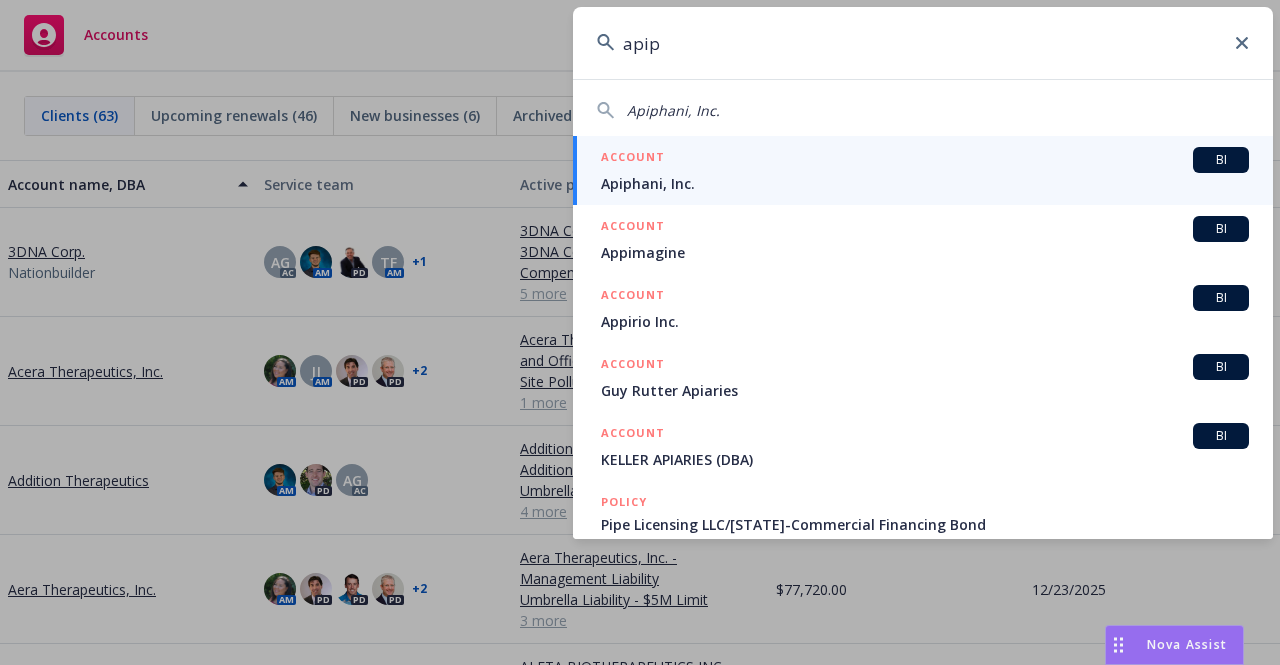 type on "apip" 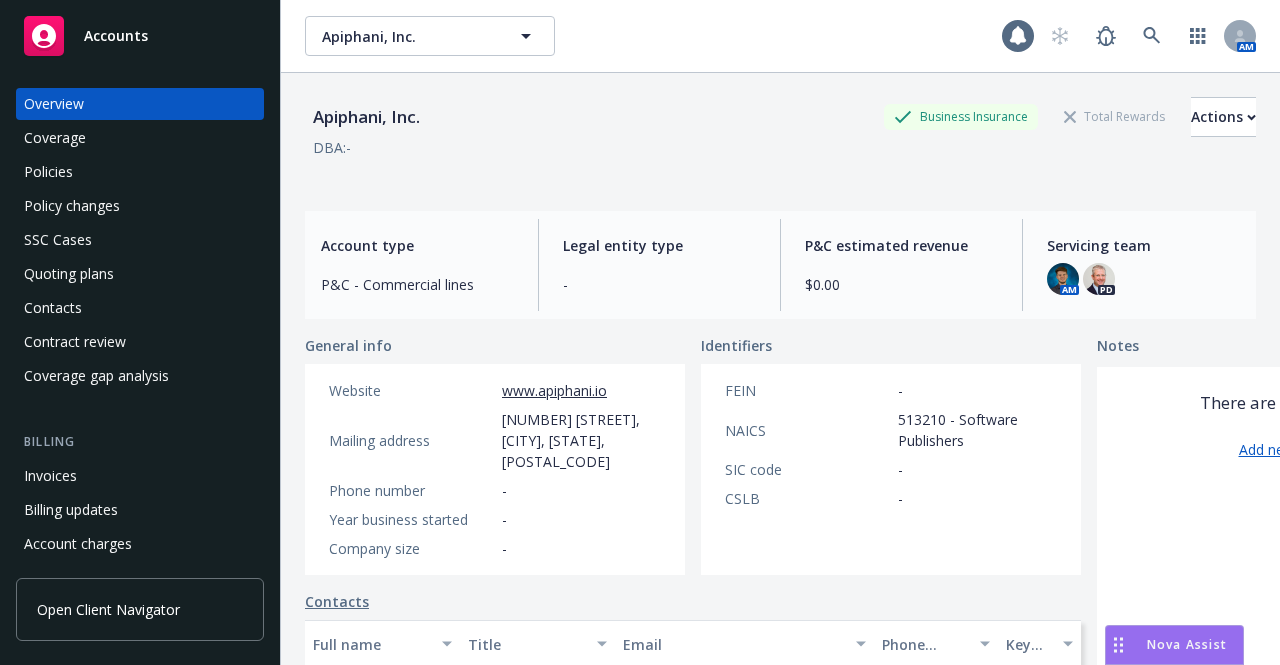 scroll, scrollTop: 0, scrollLeft: 0, axis: both 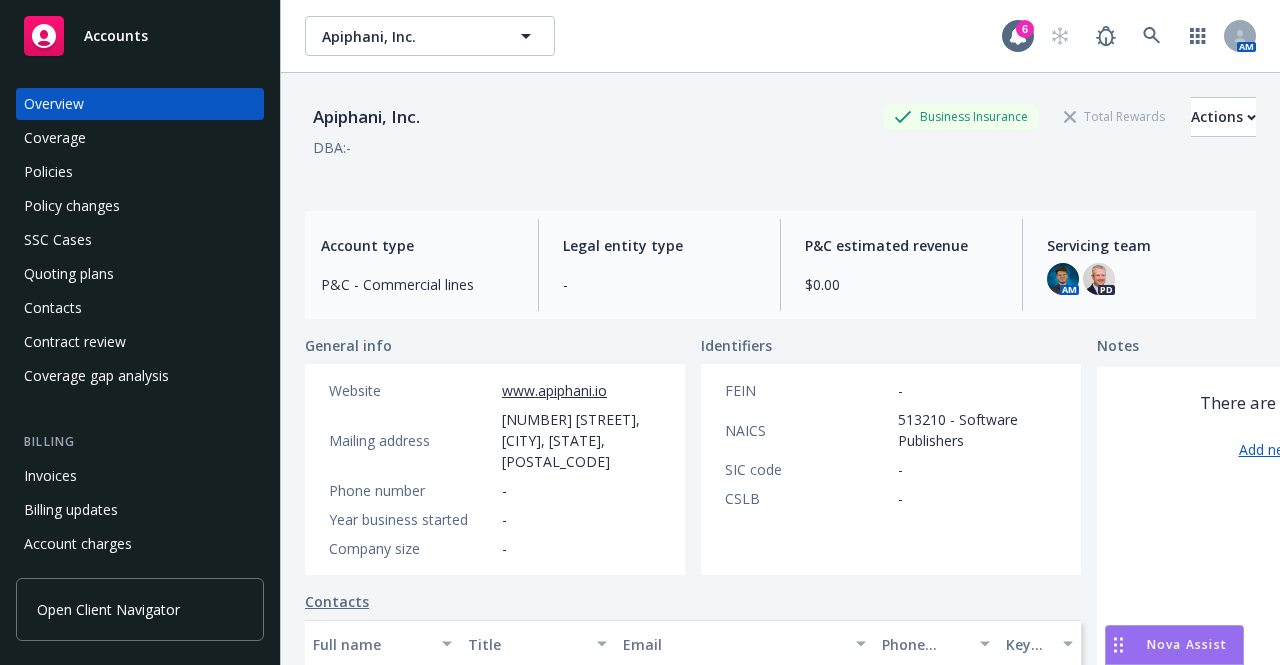 click on "Policies" at bounding box center (140, 172) 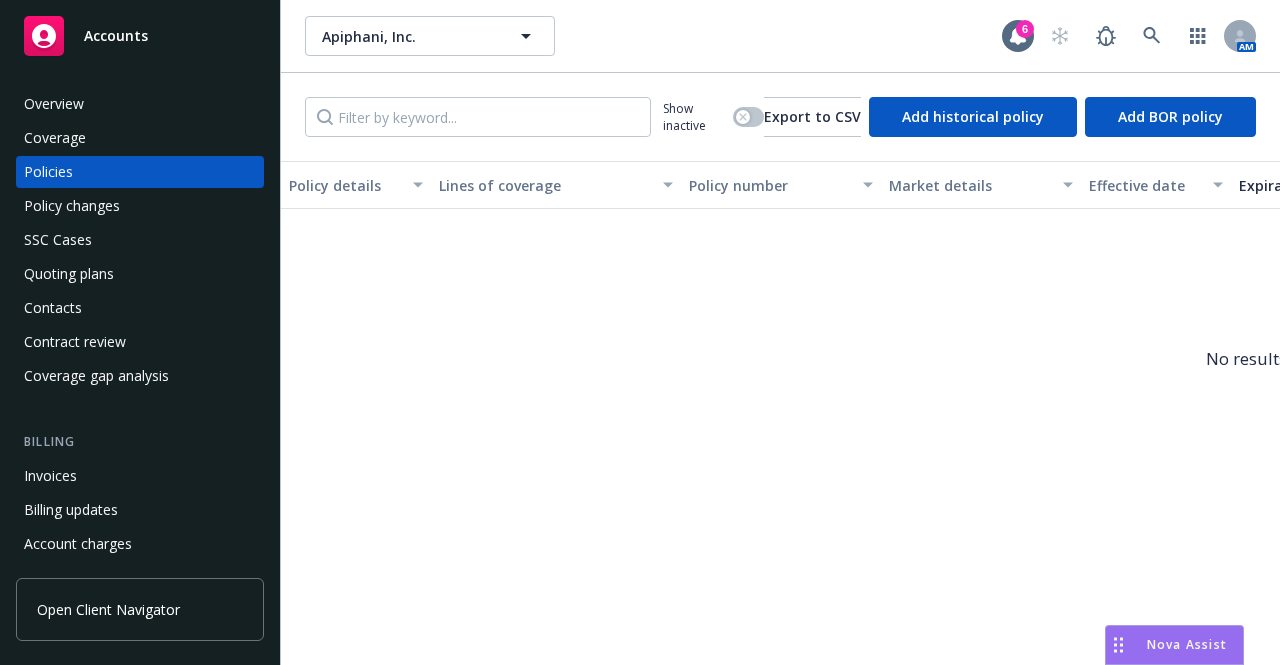 click on "Quoting plans" at bounding box center [140, 274] 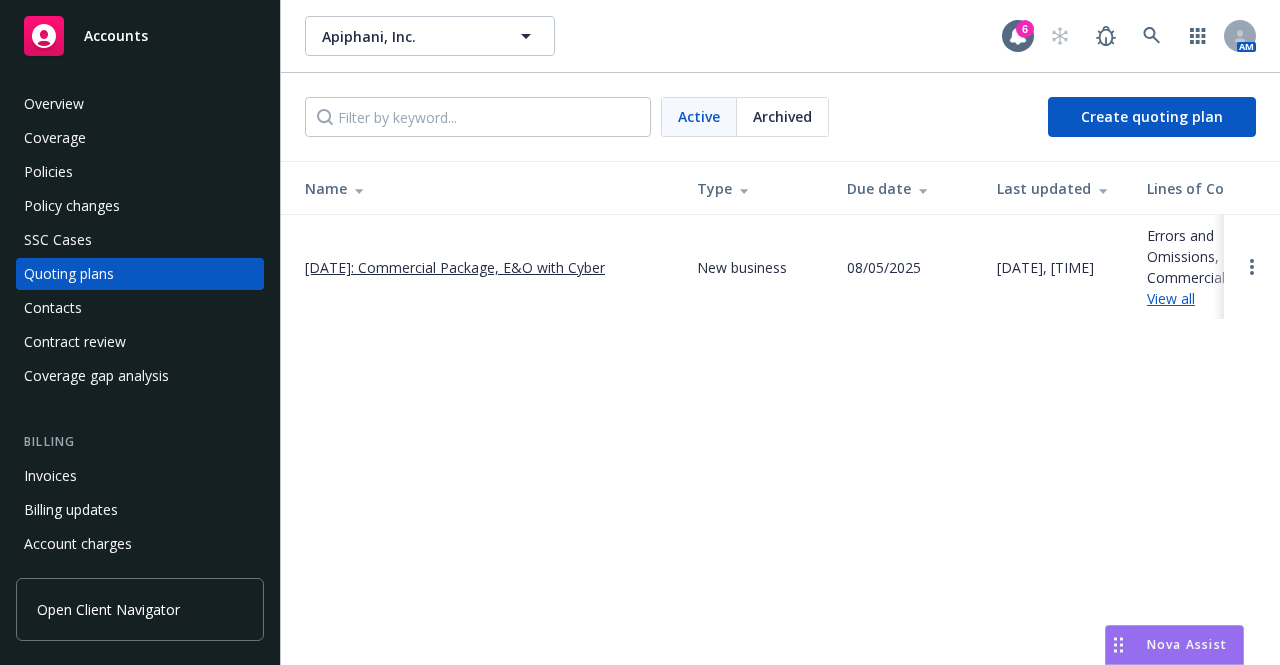 click on "[DATE]: Commercial Package, E&O with Cyber" at bounding box center [455, 267] 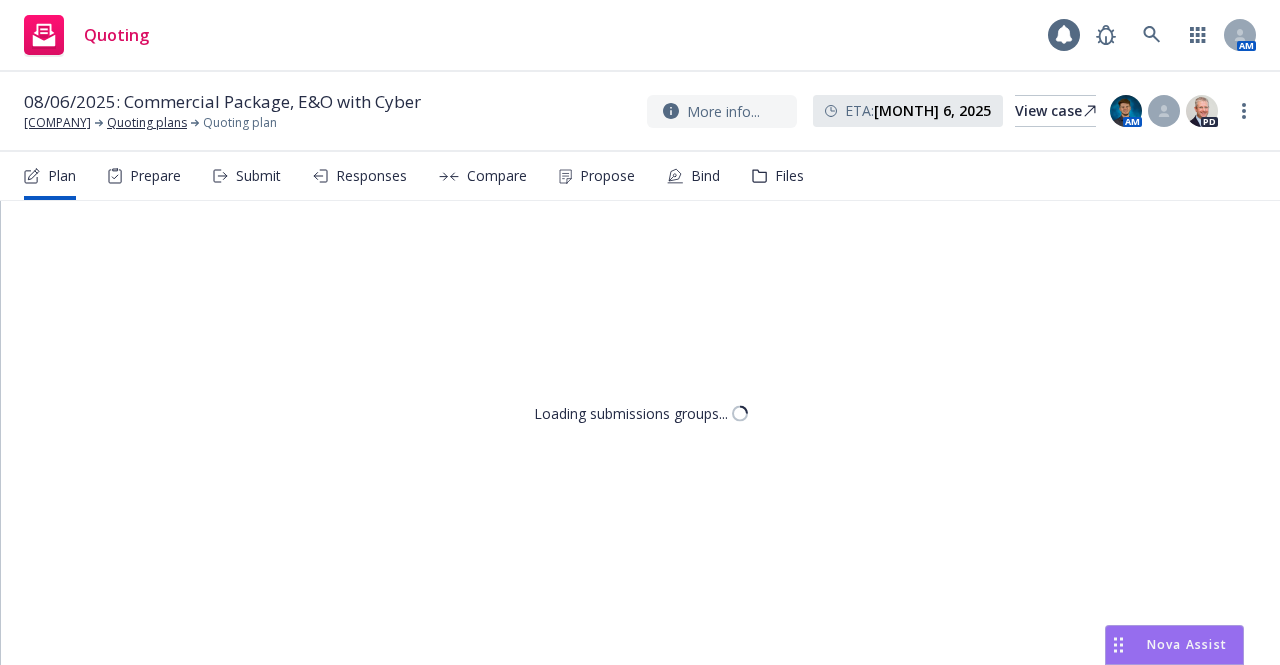 scroll, scrollTop: 0, scrollLeft: 0, axis: both 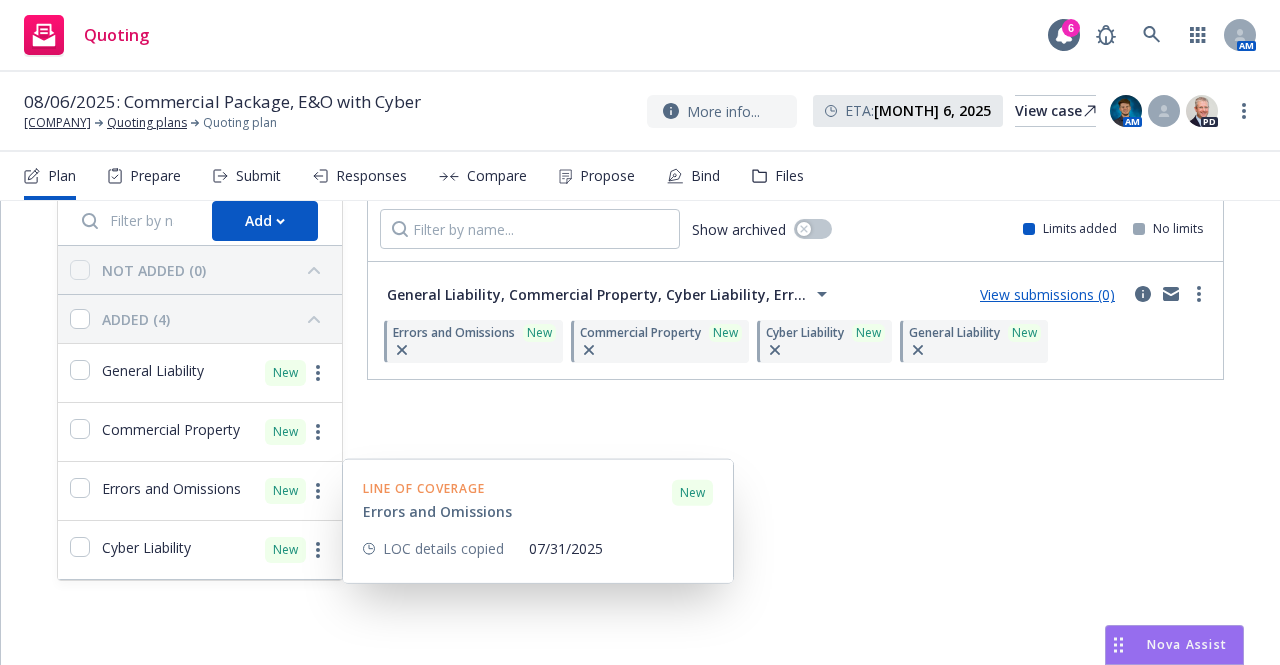 click at bounding box center [80, 490] 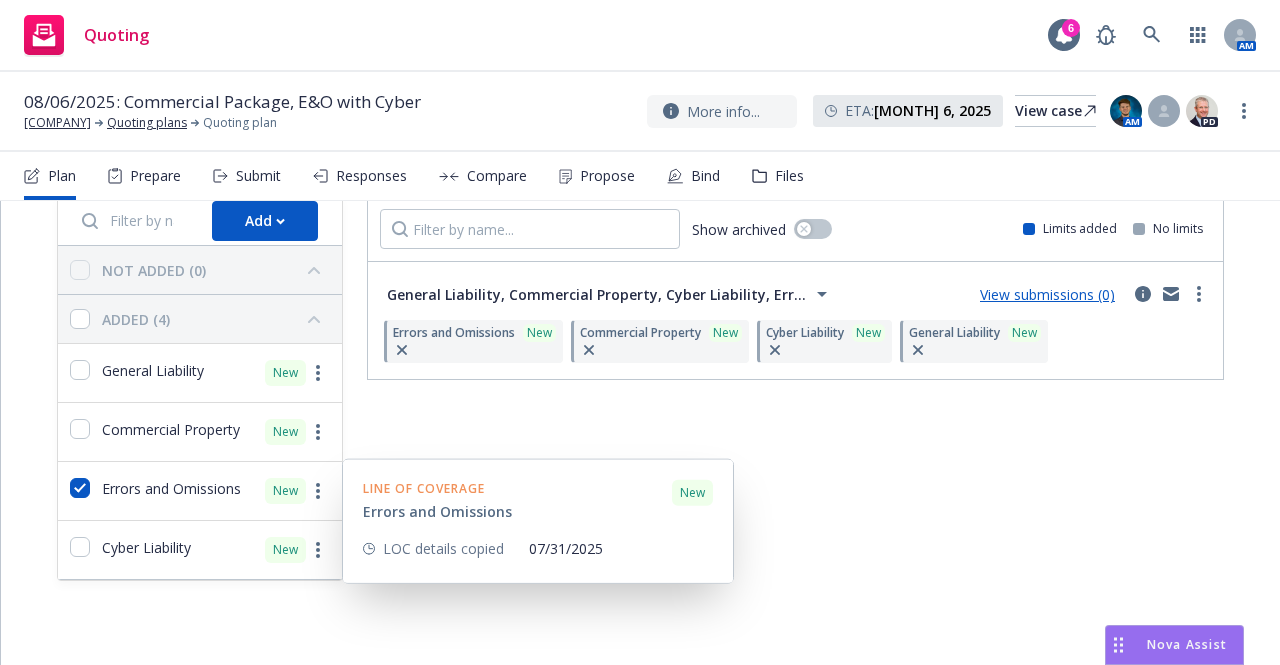 checkbox on "true" 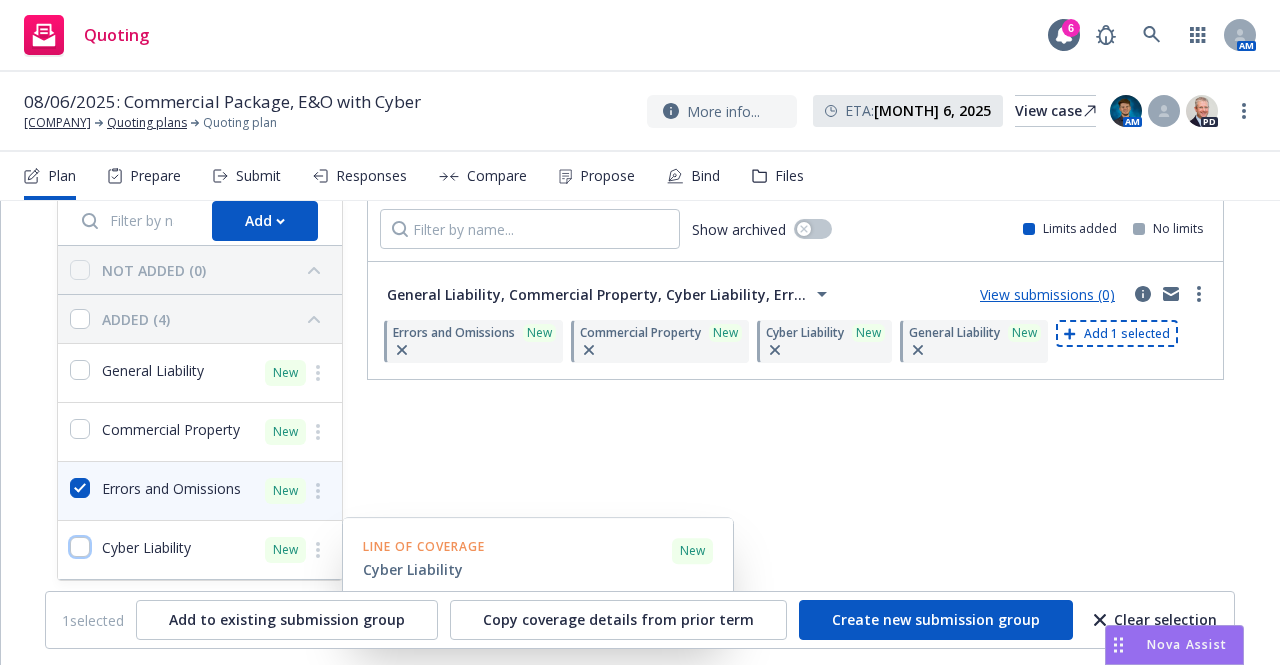 click at bounding box center (80, 547) 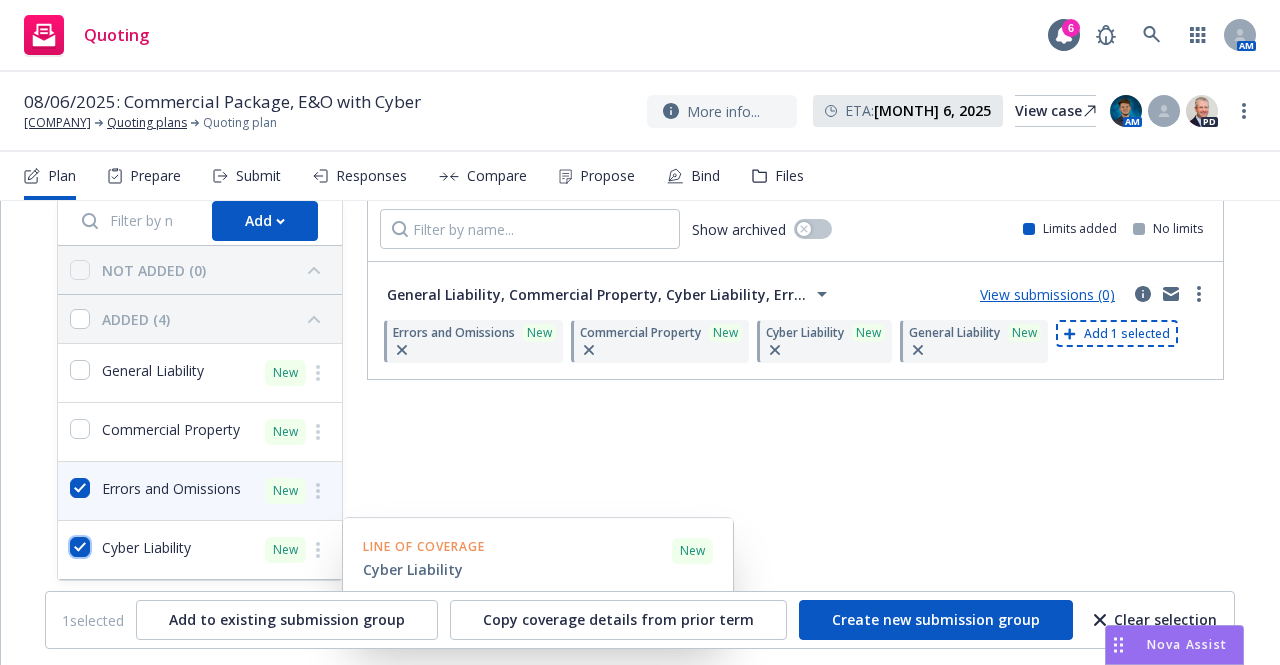 checkbox on "true" 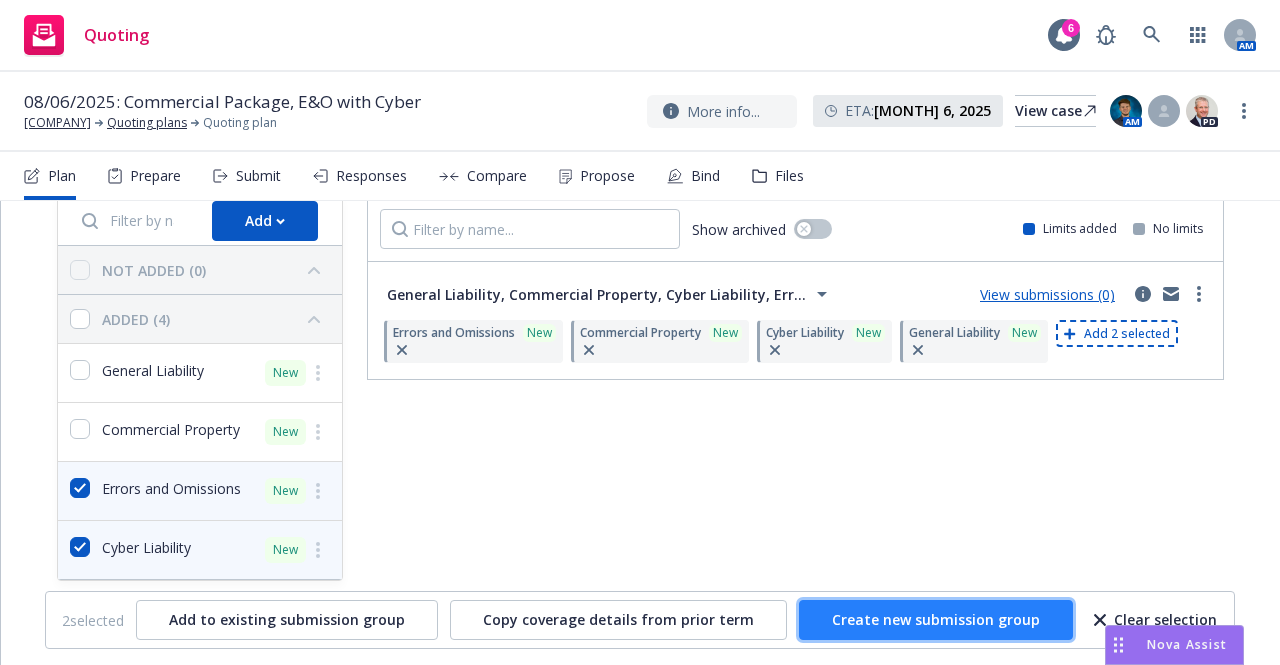 click on "Create new submission group" at bounding box center [936, 619] 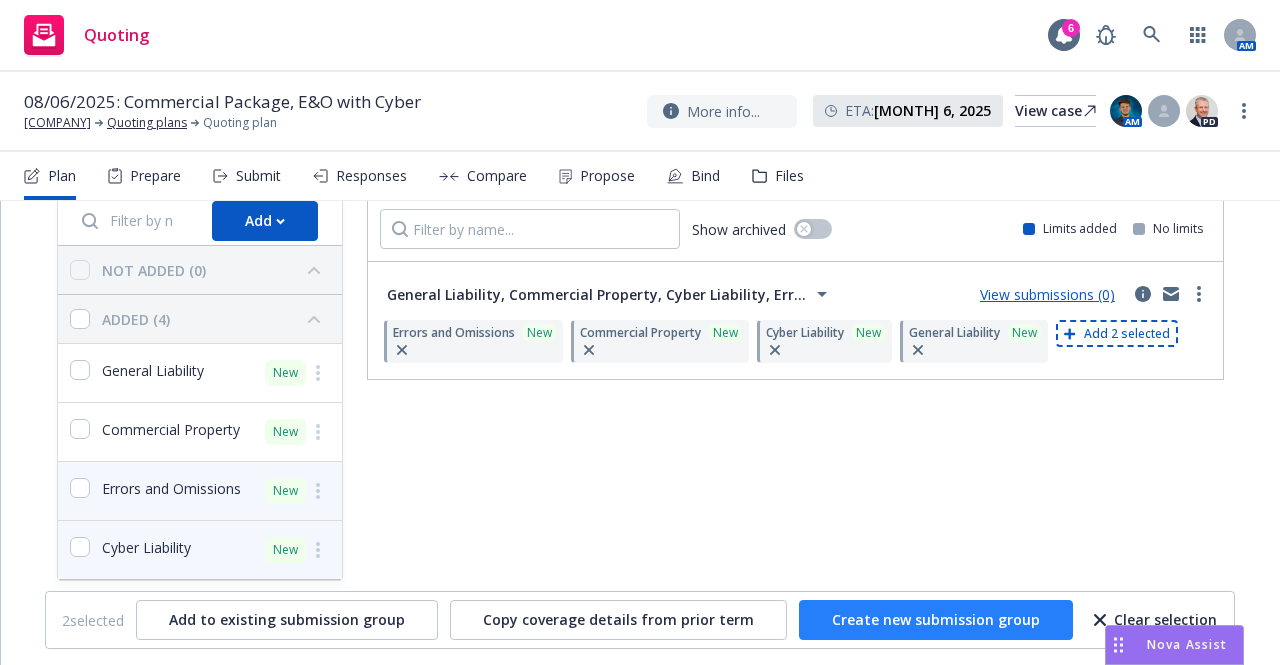 checkbox on "false" 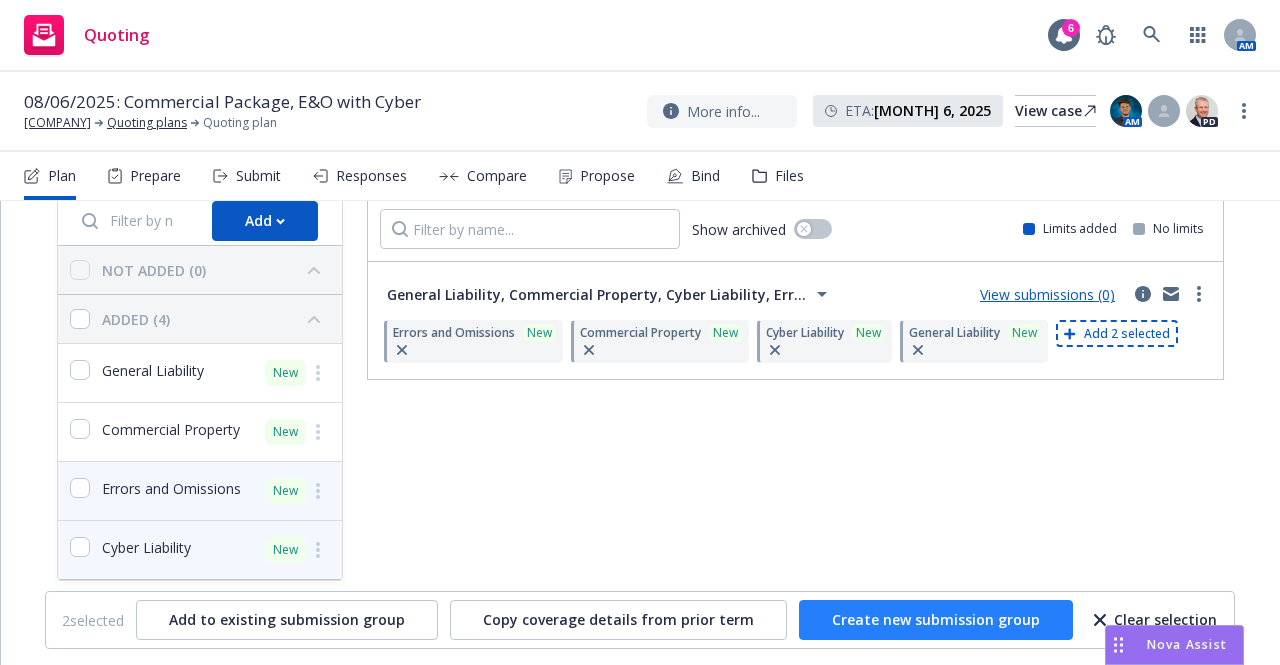 checkbox on "false" 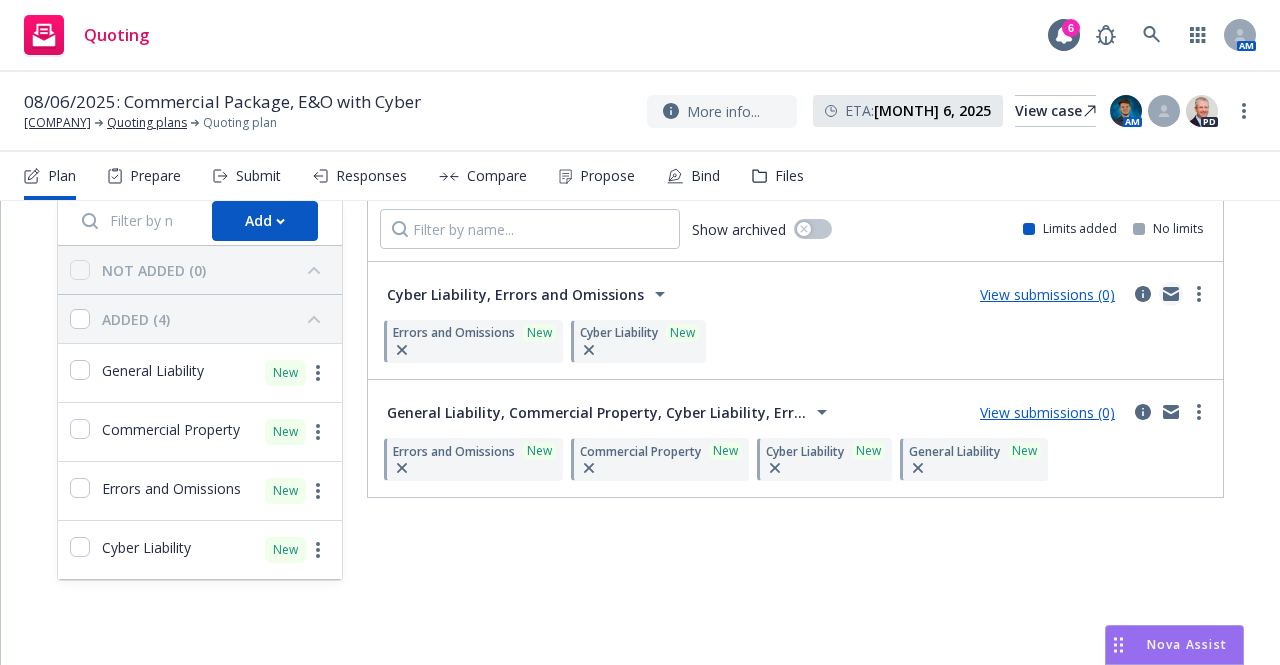 click 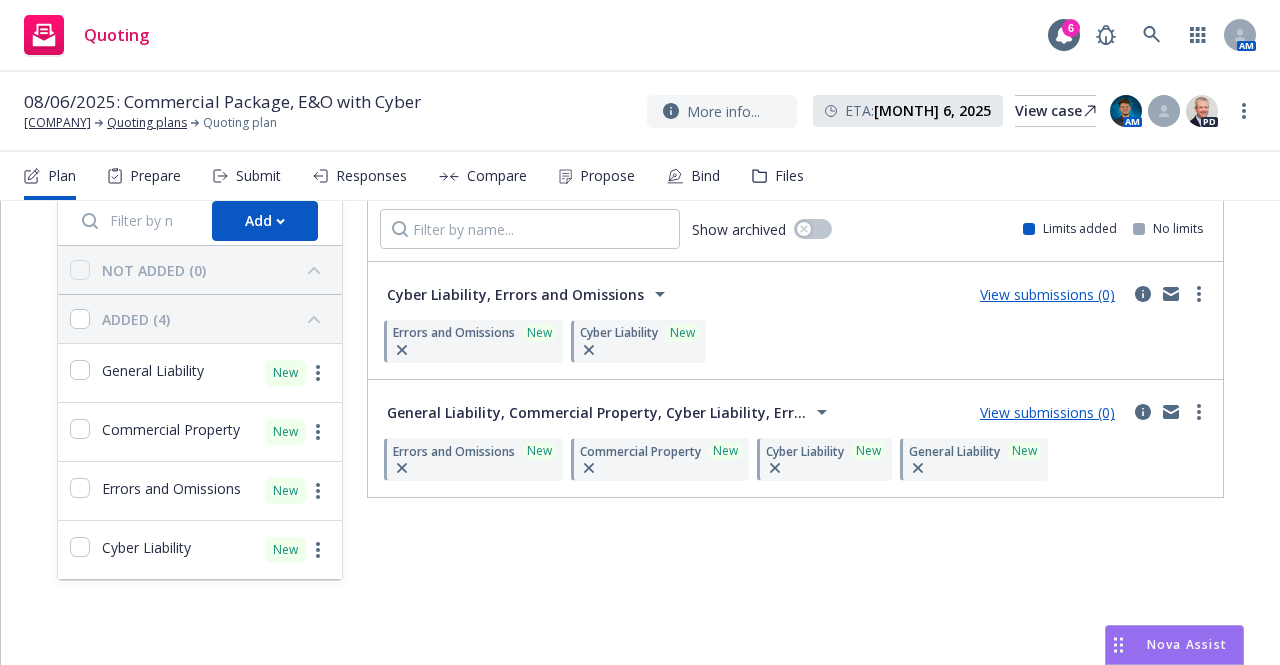 click on "Files" at bounding box center (789, 176) 